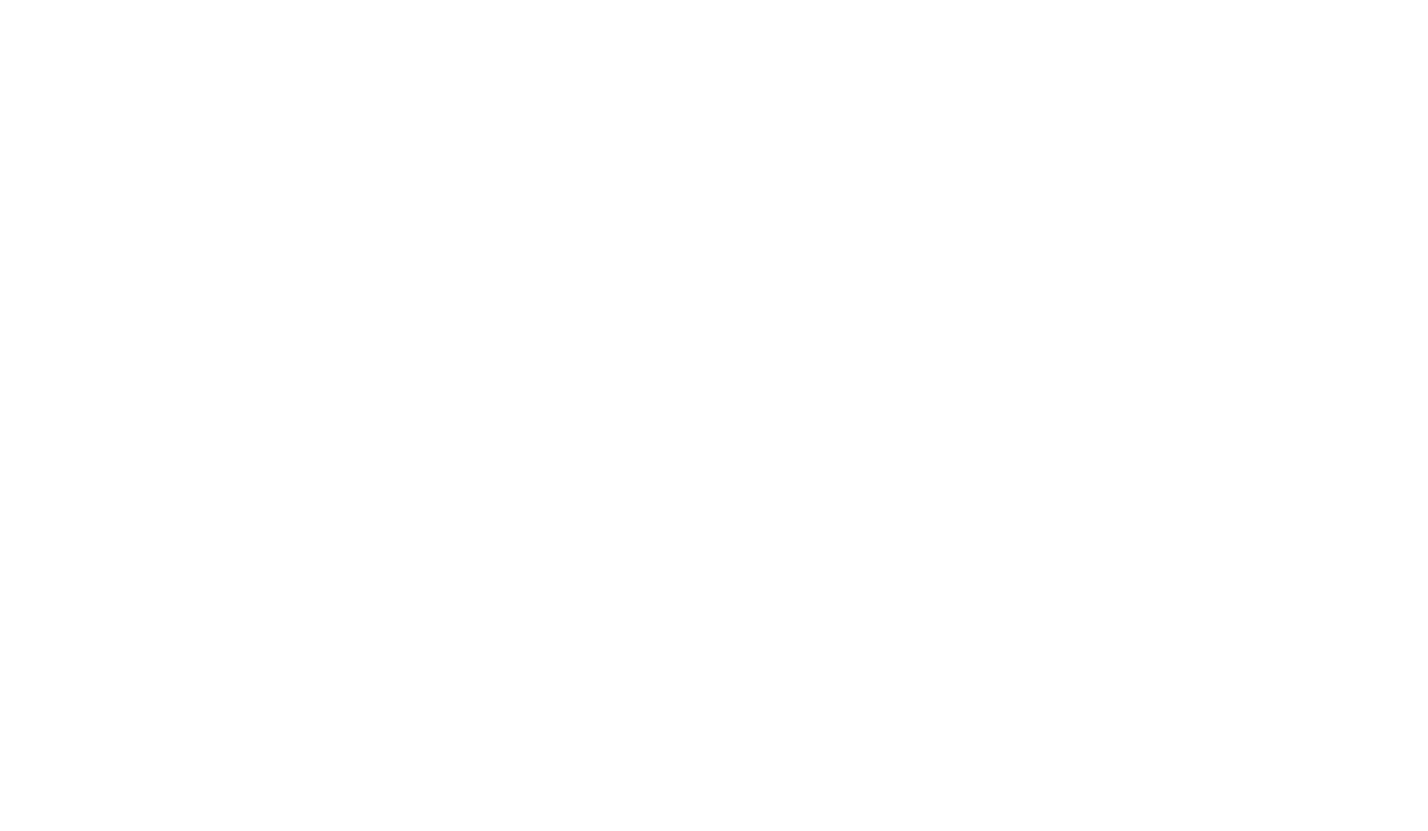 scroll, scrollTop: 0, scrollLeft: 0, axis: both 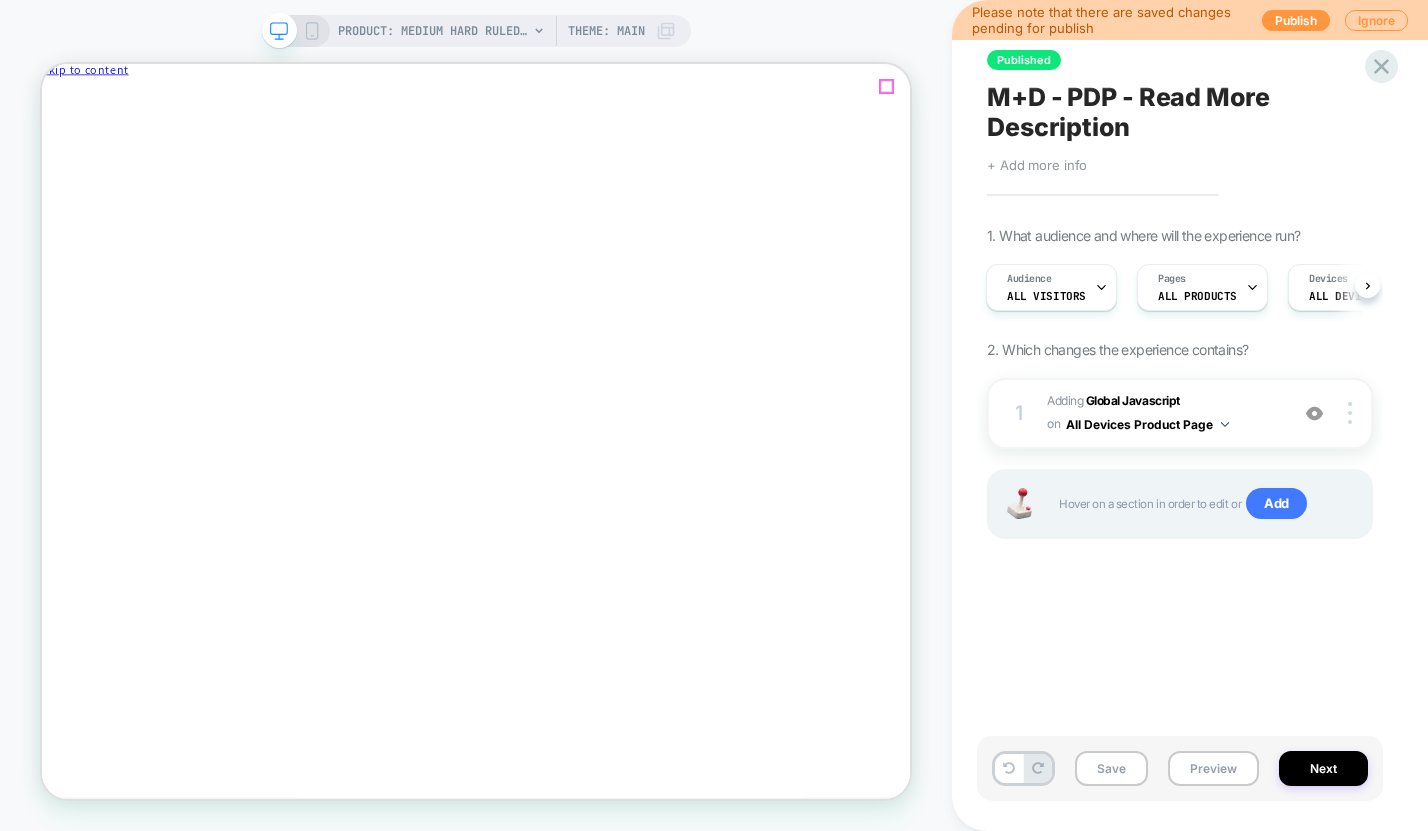 click on "Close drawer" at bounding box center [89, 106] 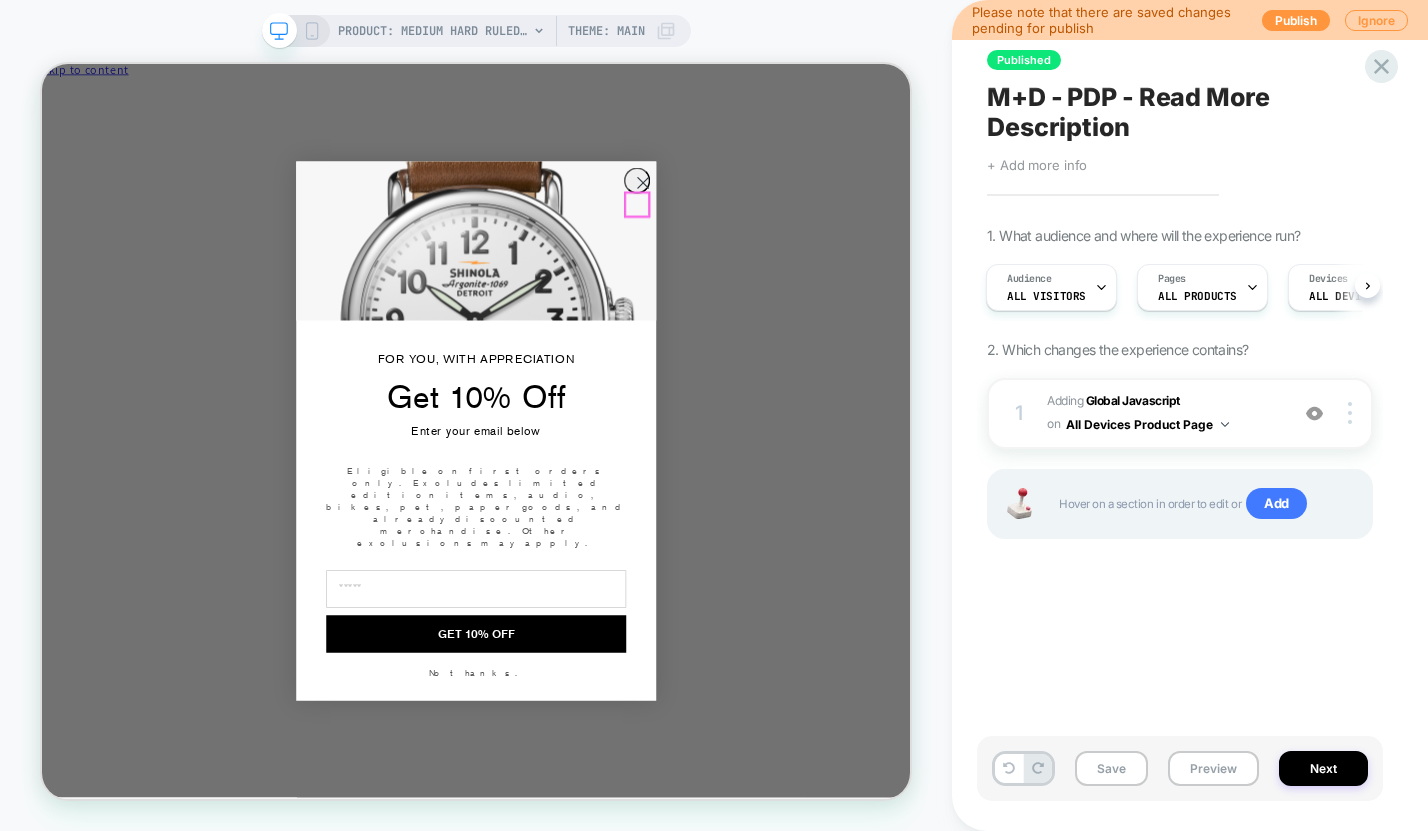 click 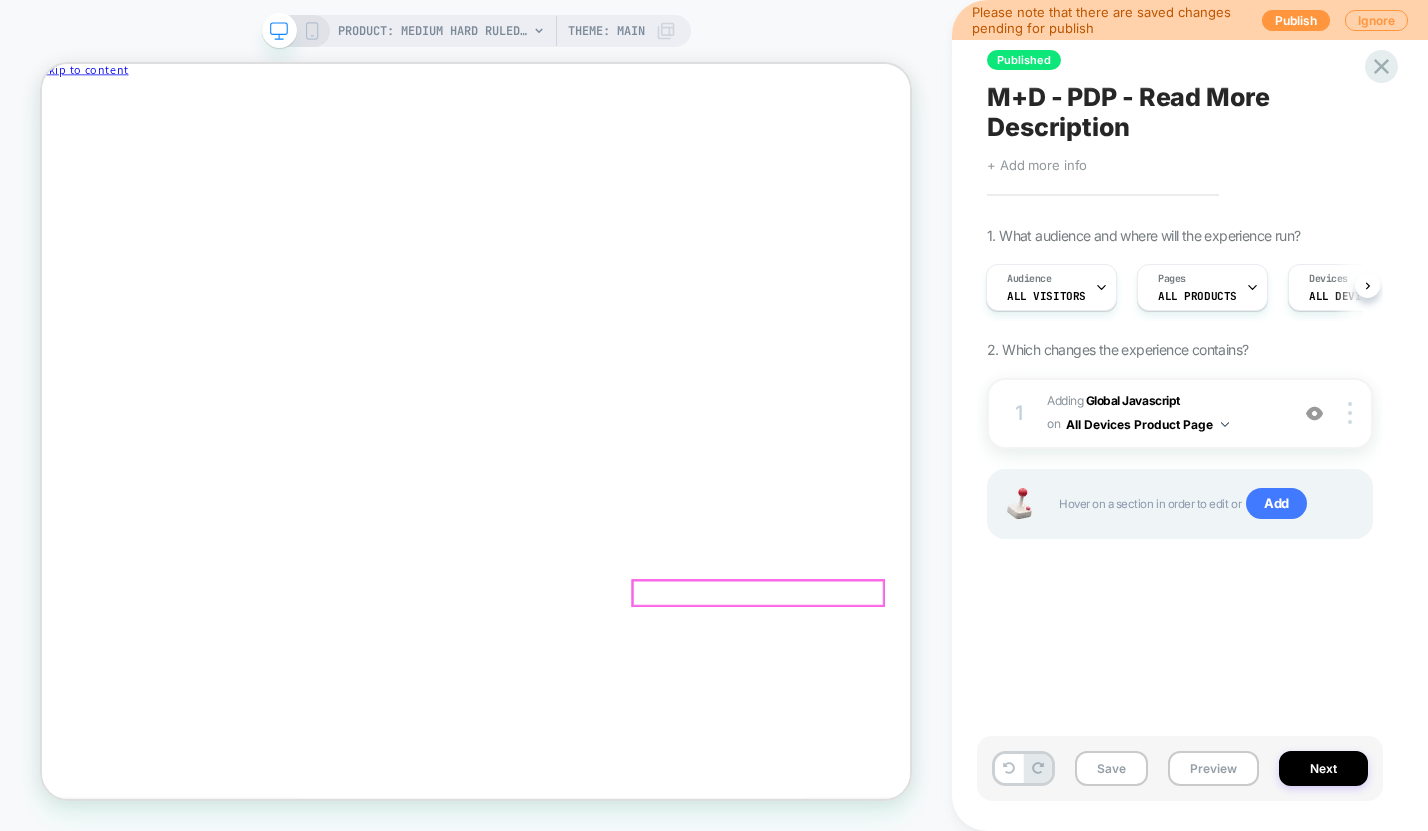 click on "See more" at bounding box center [254, 43065] 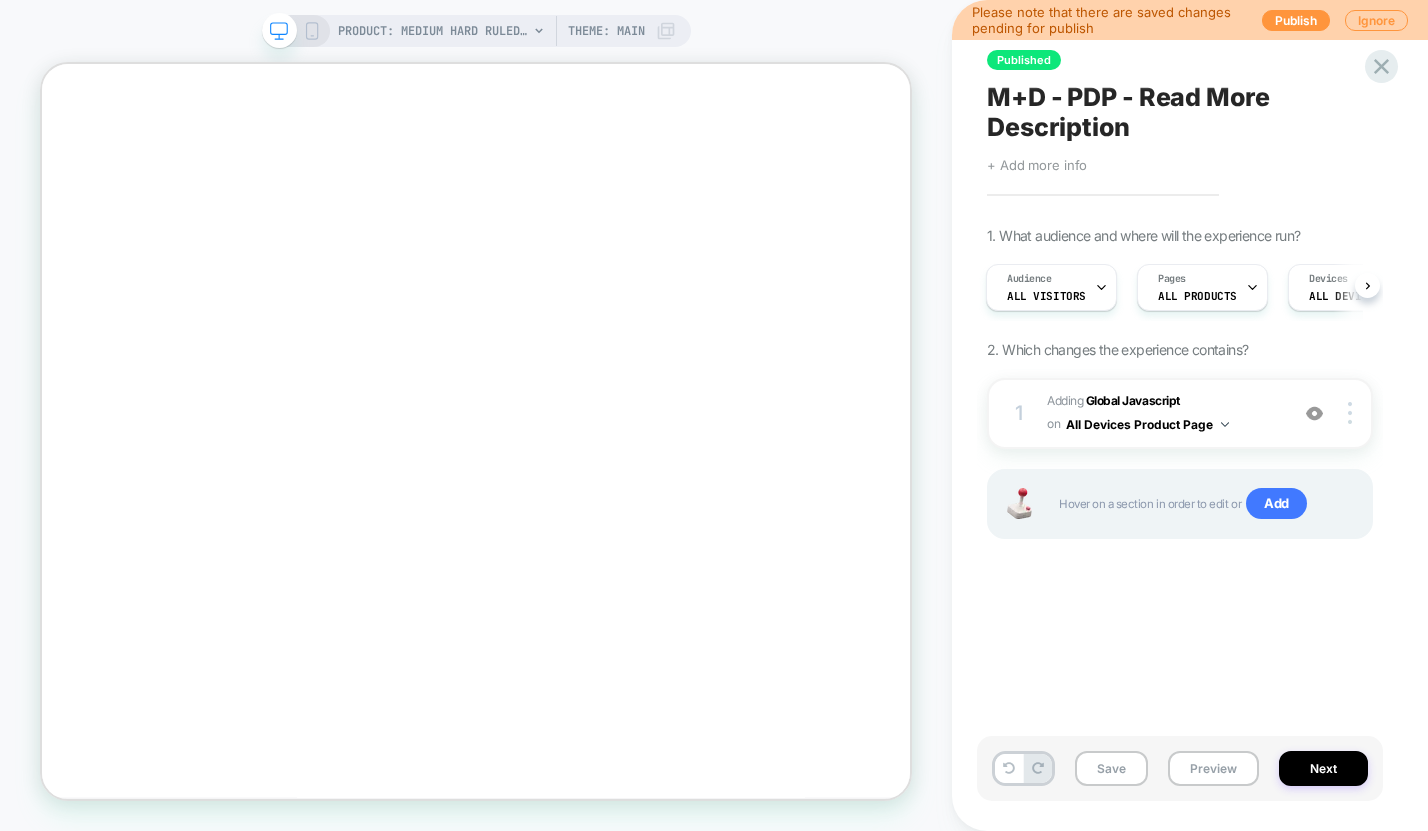 scroll, scrollTop: 0, scrollLeft: 0, axis: both 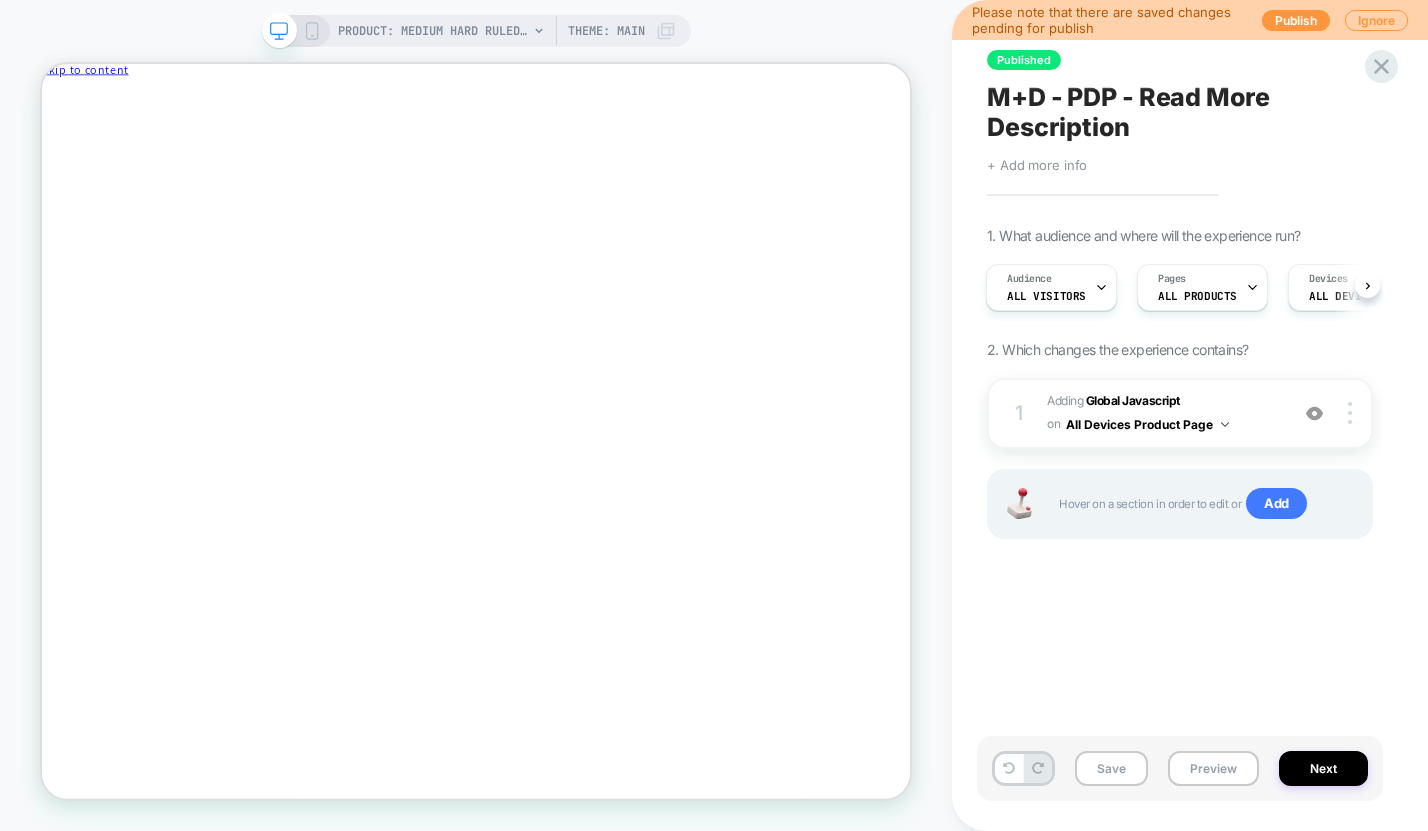 click on "PRODUCT: Medium Hard Ruled Journal - Fern Theme: MAIN" at bounding box center [507, 31] 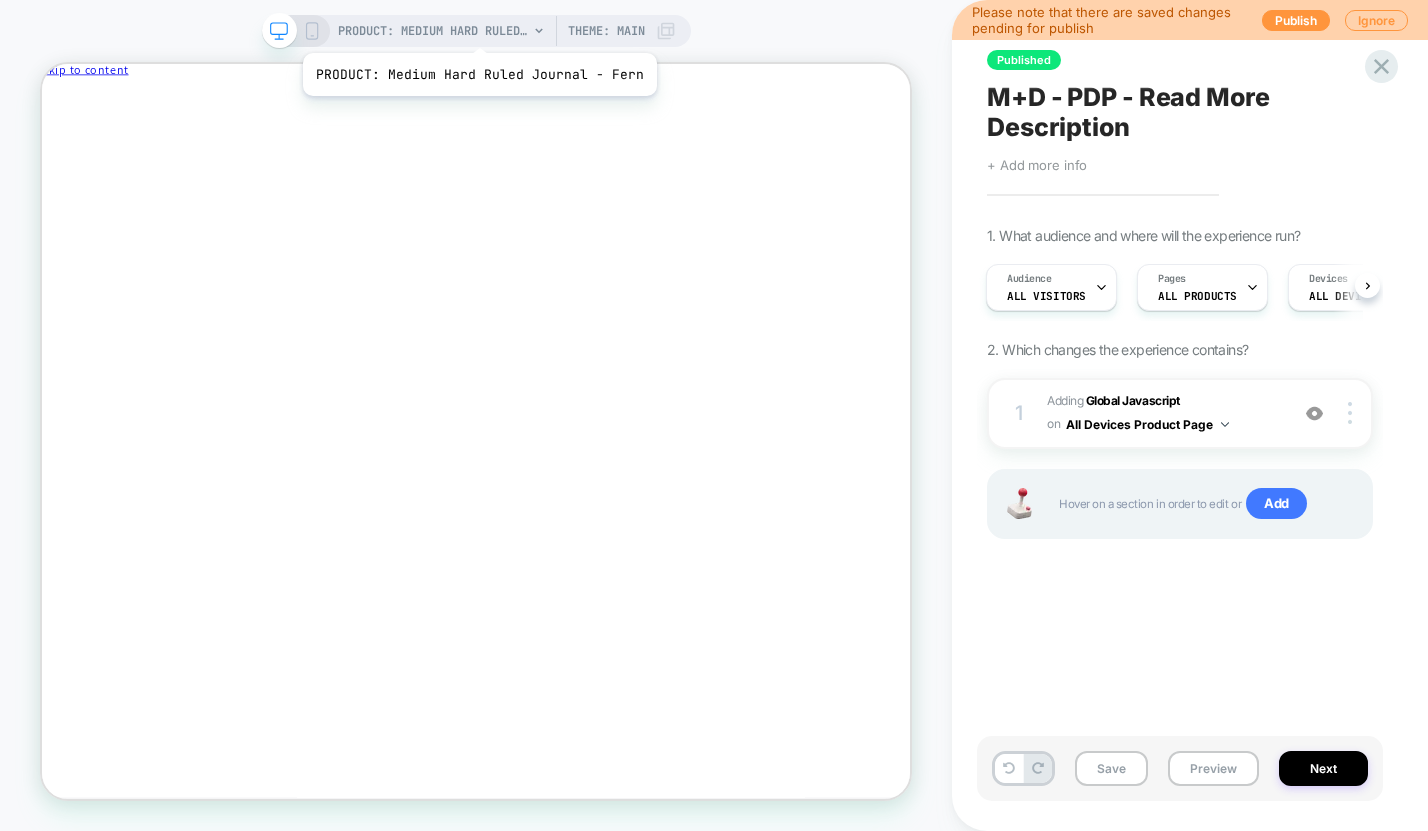 click on "PRODUCT: Medium Hard Ruled Journal - Fern" at bounding box center [433, 31] 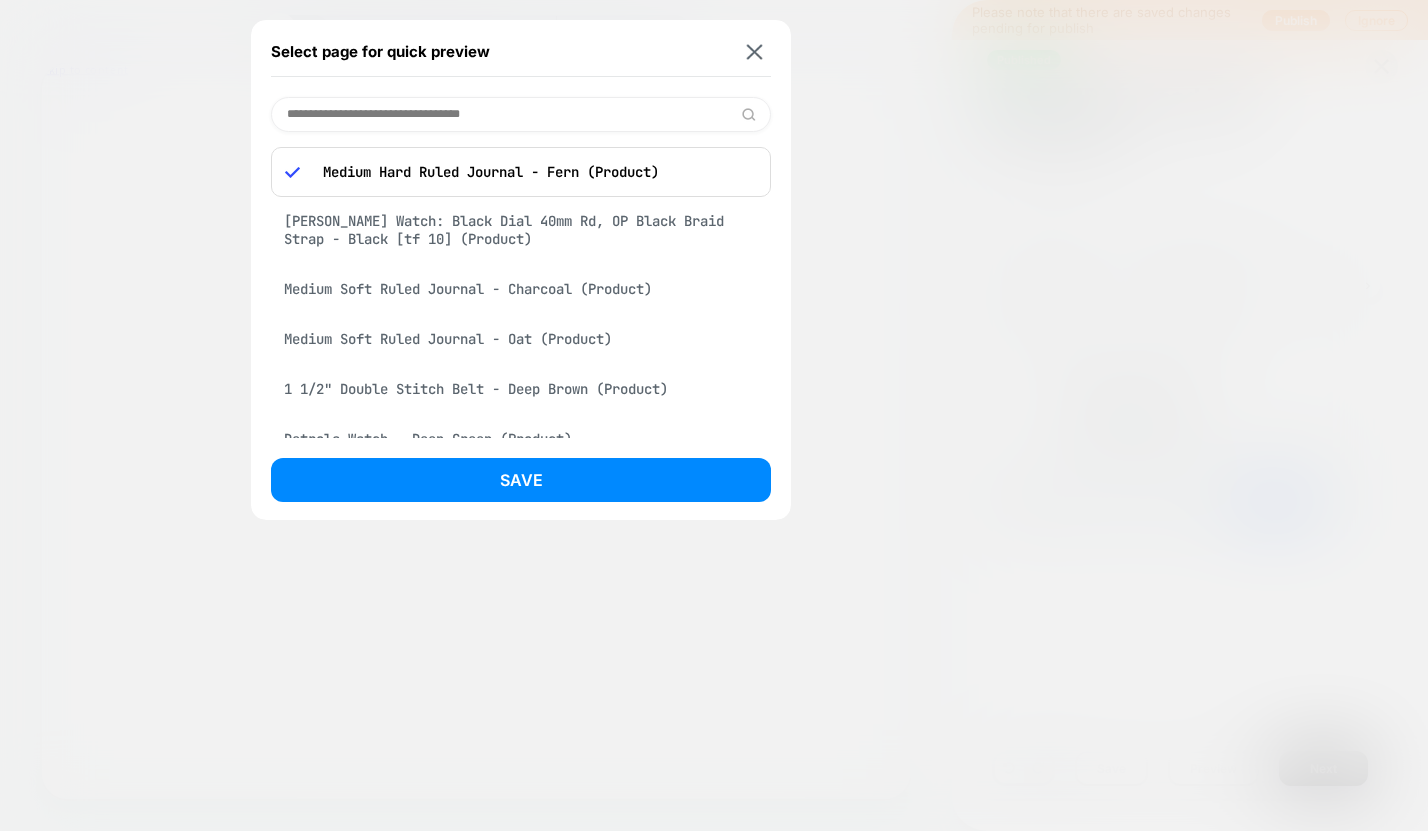 click at bounding box center (521, 114) 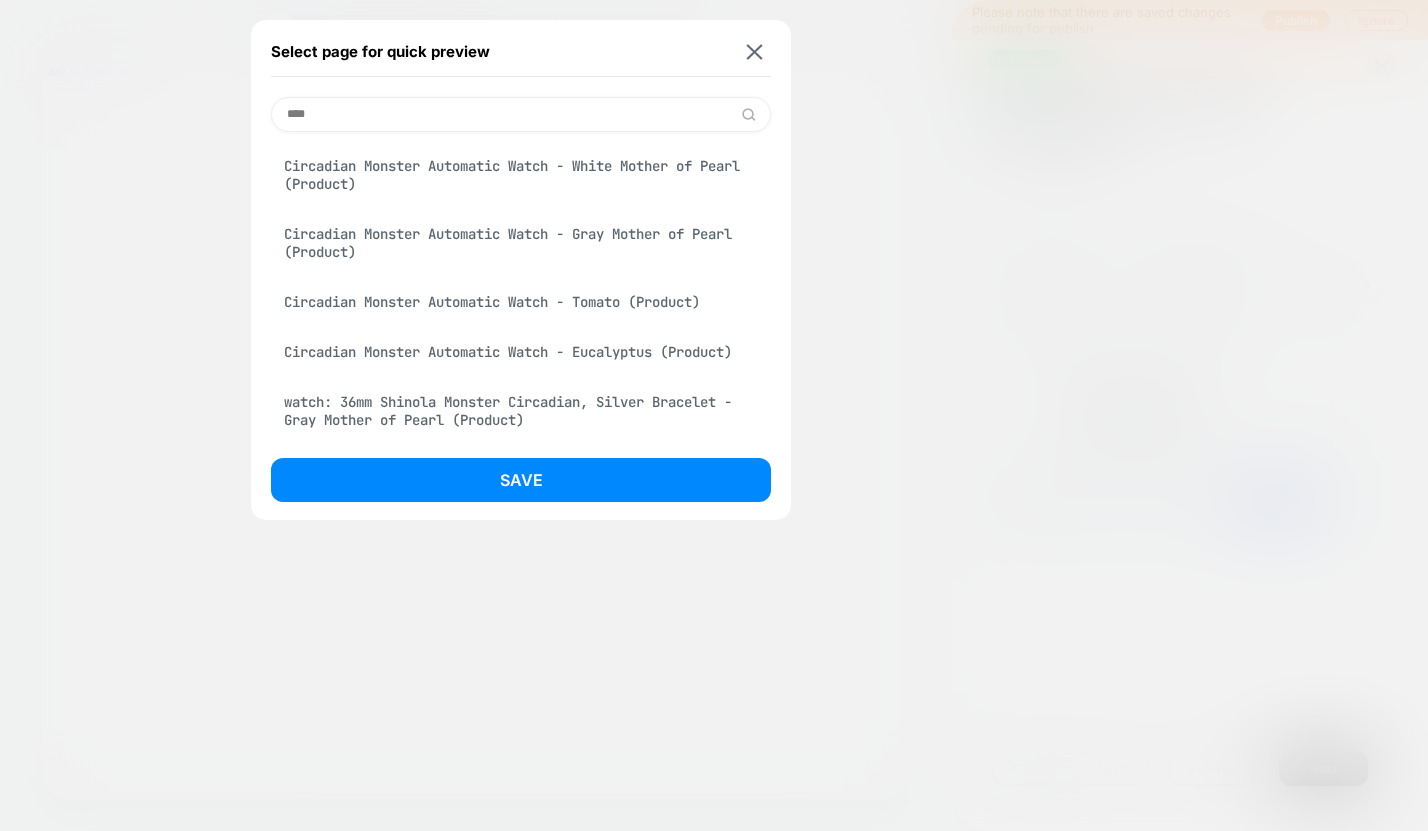 type on "****" 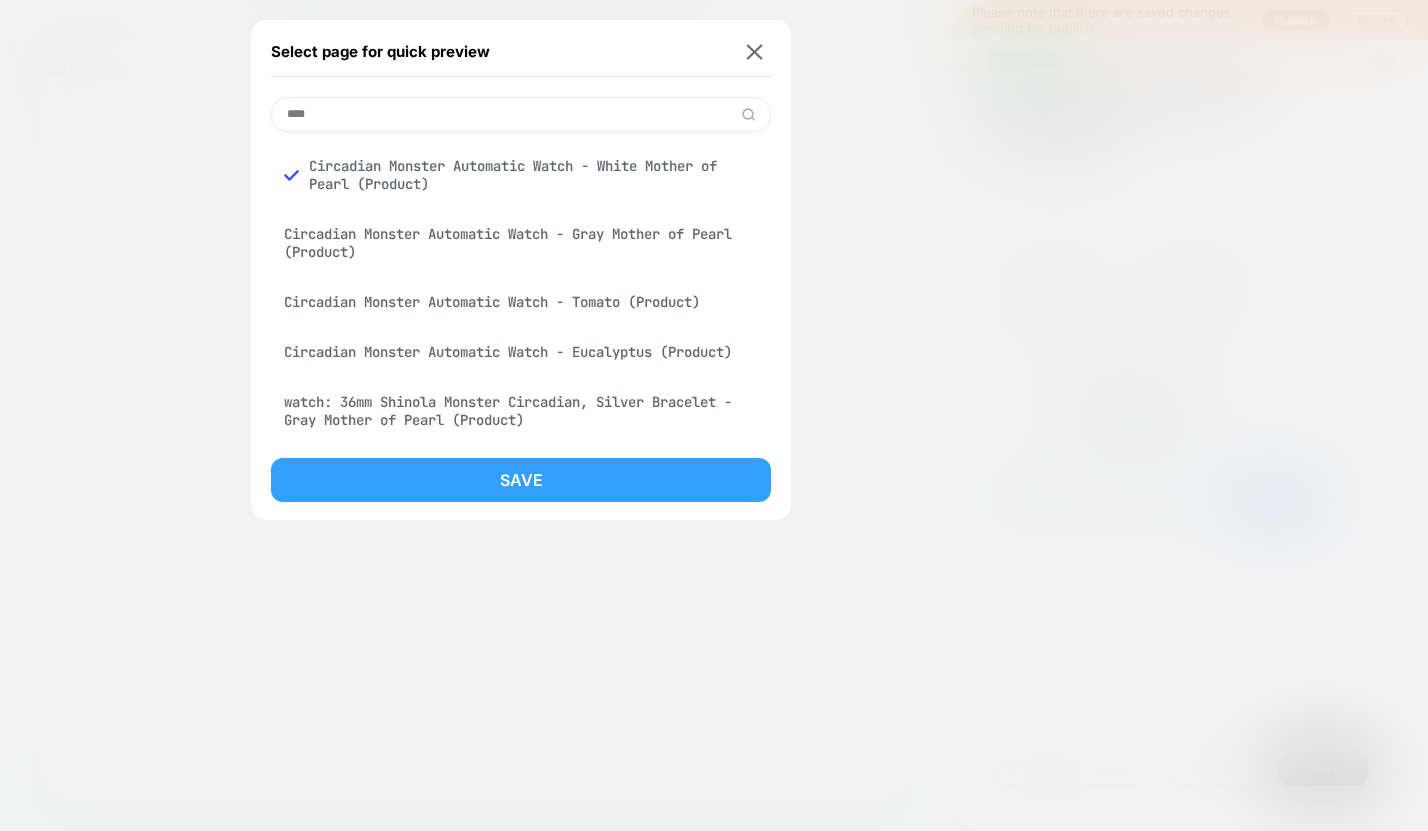 click on "Save" at bounding box center [521, 480] 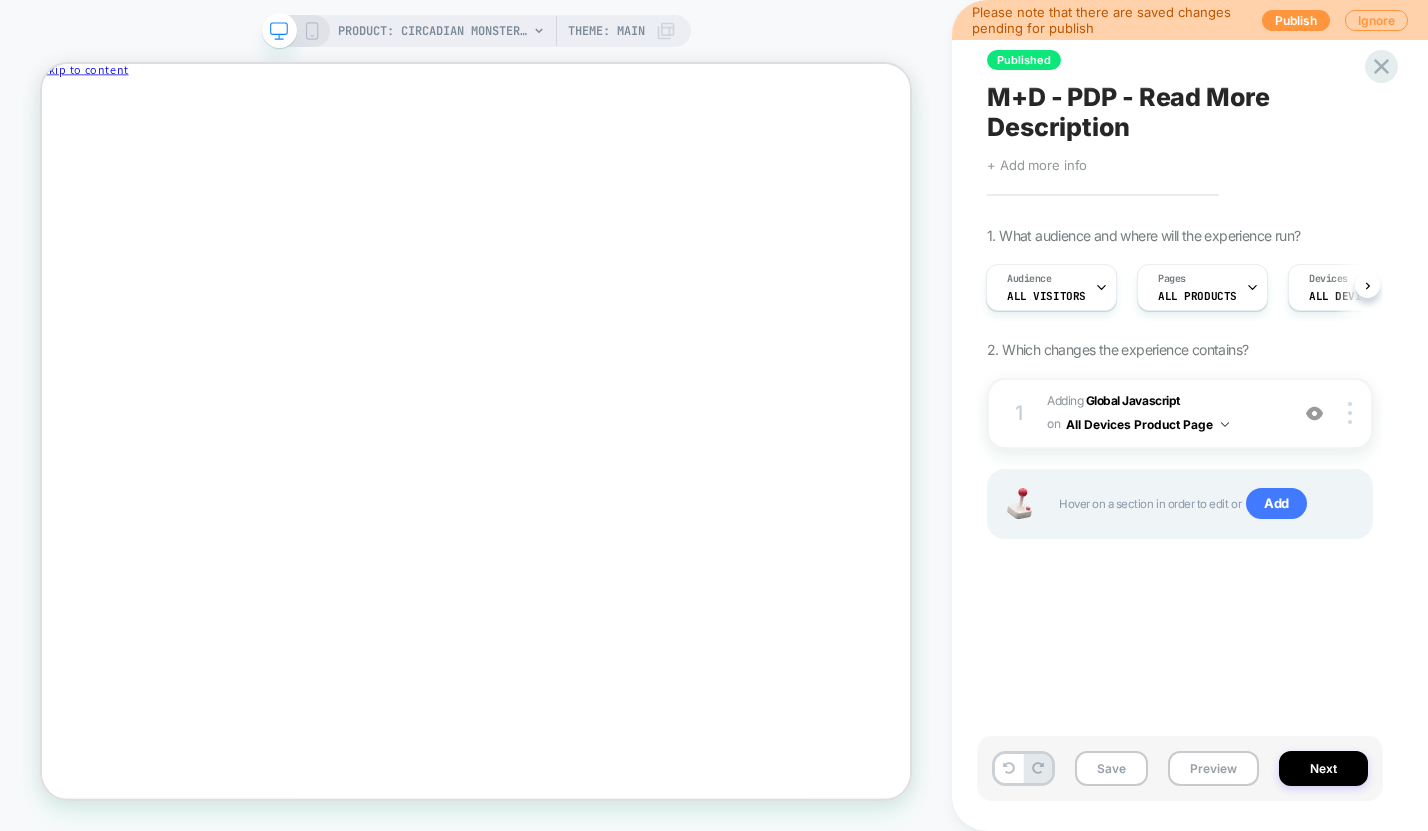 scroll, scrollTop: 0, scrollLeft: 2, axis: horizontal 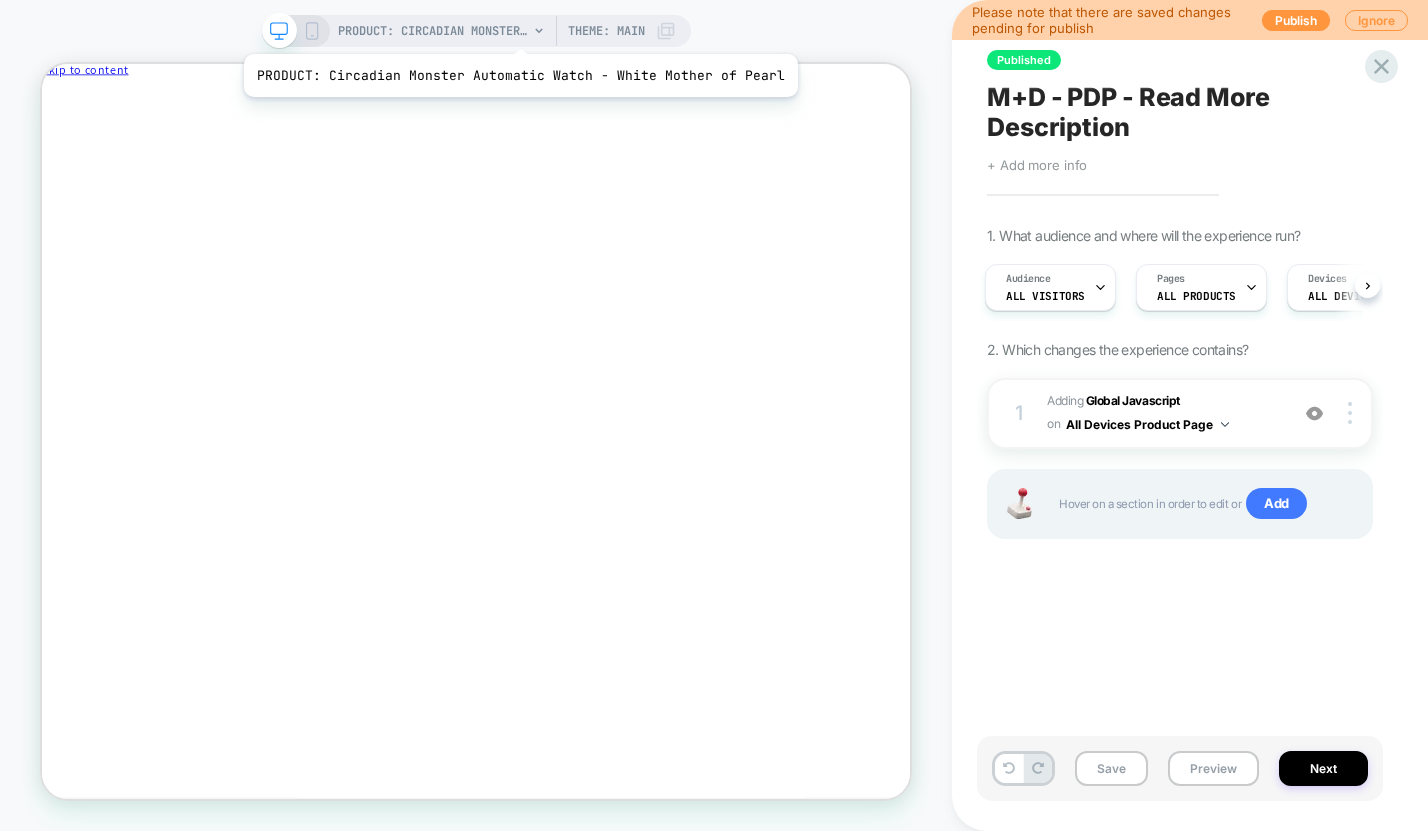 click on "PRODUCT: Circadian Monster Automatic Watch - White Mother of Pearl" at bounding box center (433, 31) 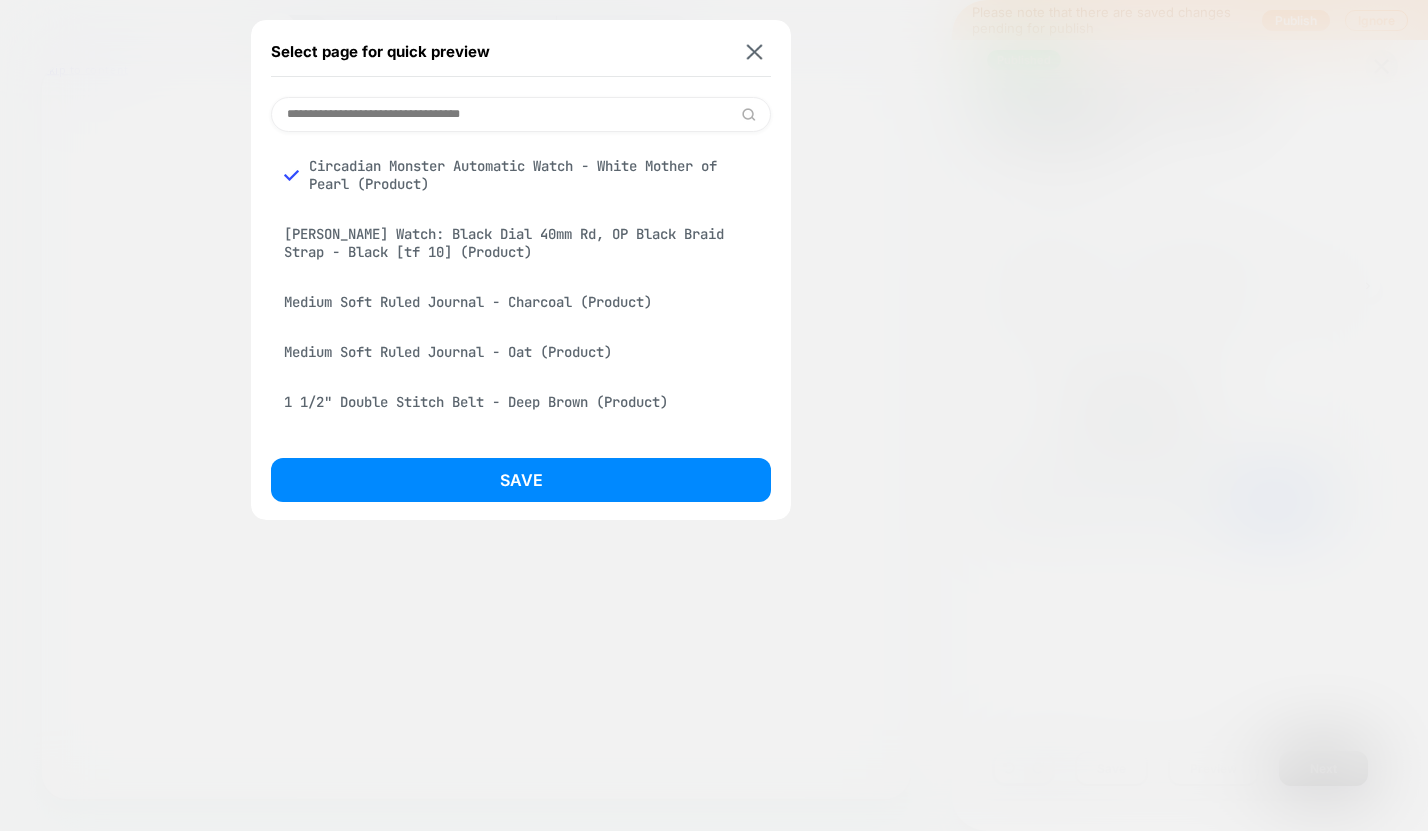 click on "Circadian Monster Automatic Watch - White Mother of Pearl (Product)" at bounding box center [521, 175] 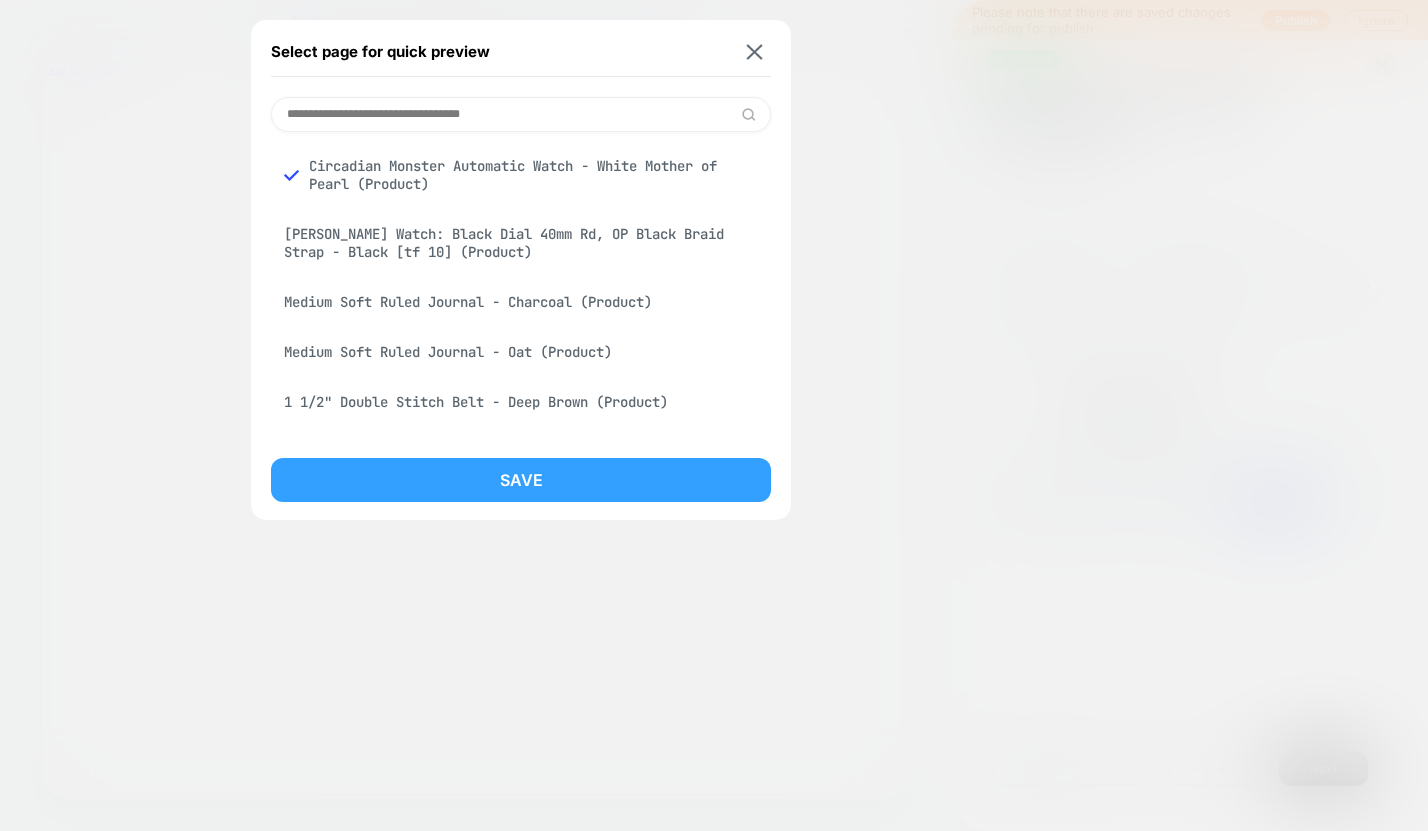 click on "Save" at bounding box center [521, 480] 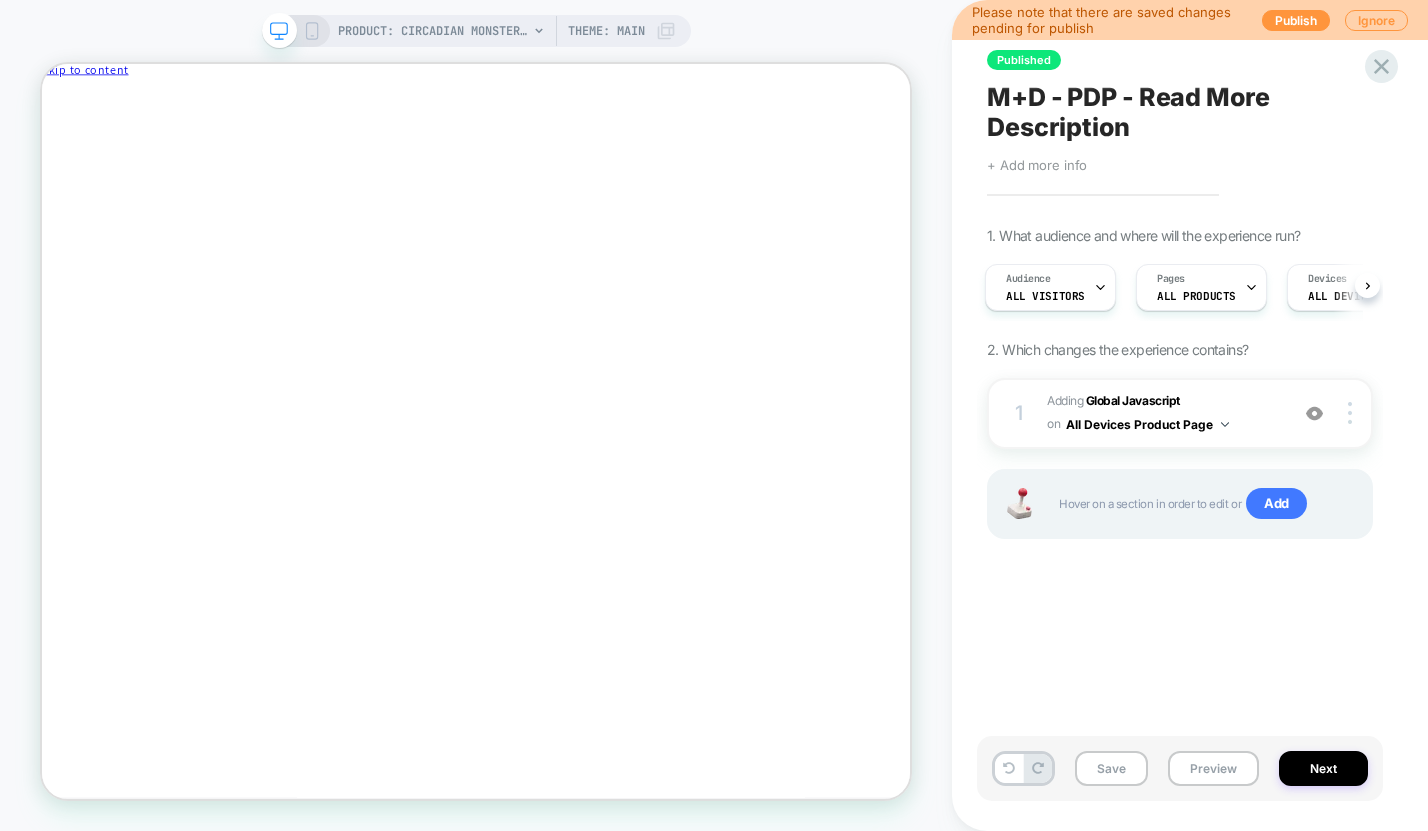 scroll, scrollTop: 0, scrollLeft: 3, axis: horizontal 